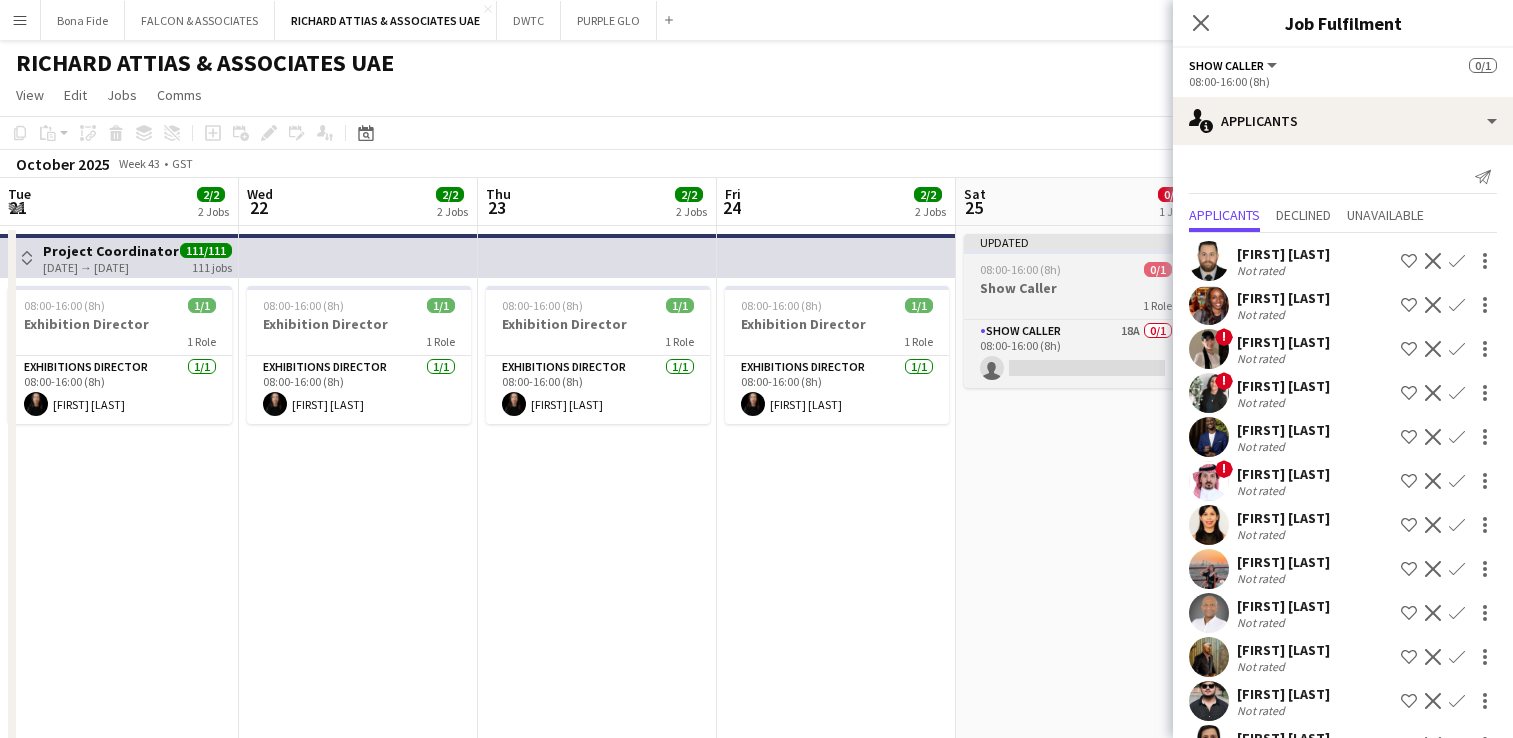 scroll, scrollTop: 0, scrollLeft: 0, axis: both 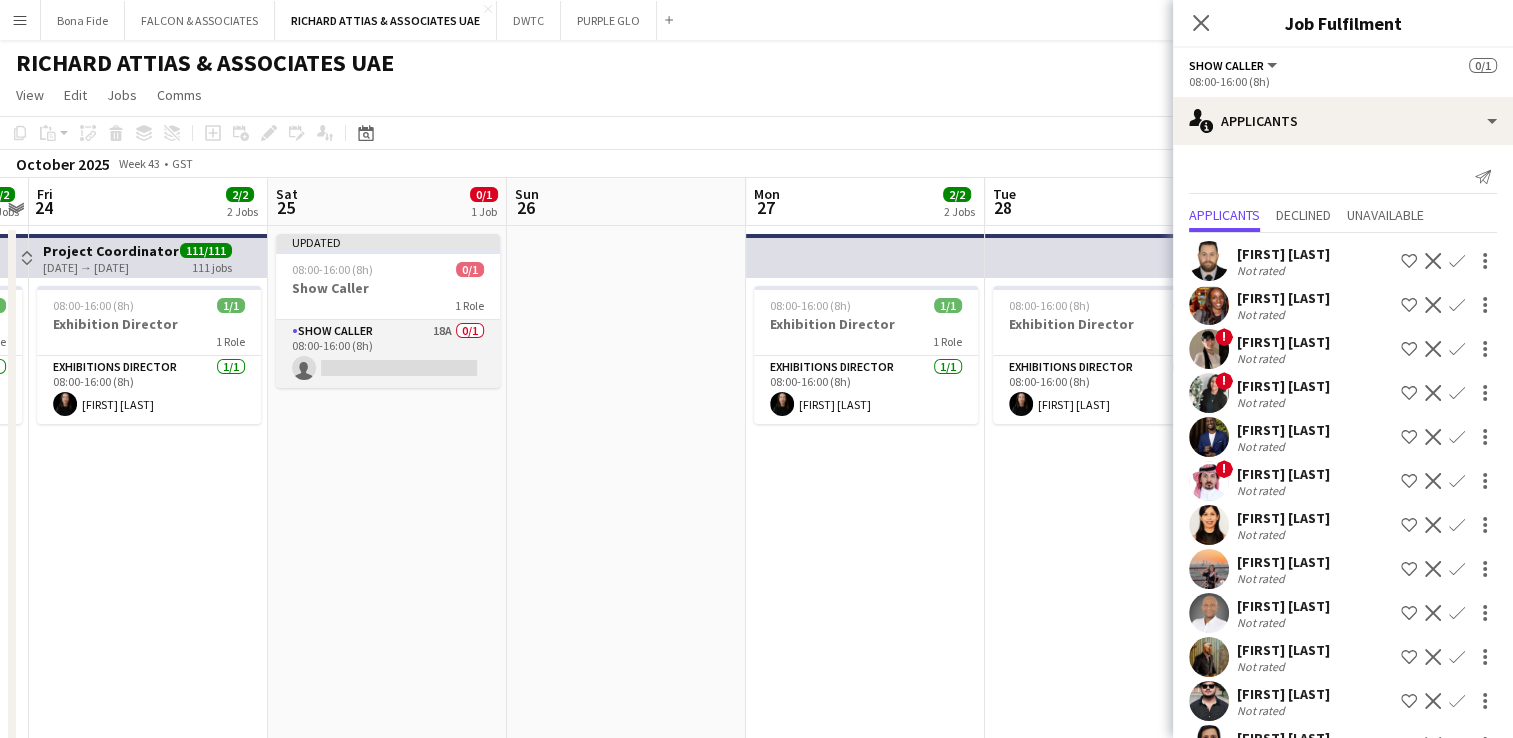 click on "Show Caller 18A 0/1 08:00-16:00 (8h)
single-neutral-actions" at bounding box center (388, 354) 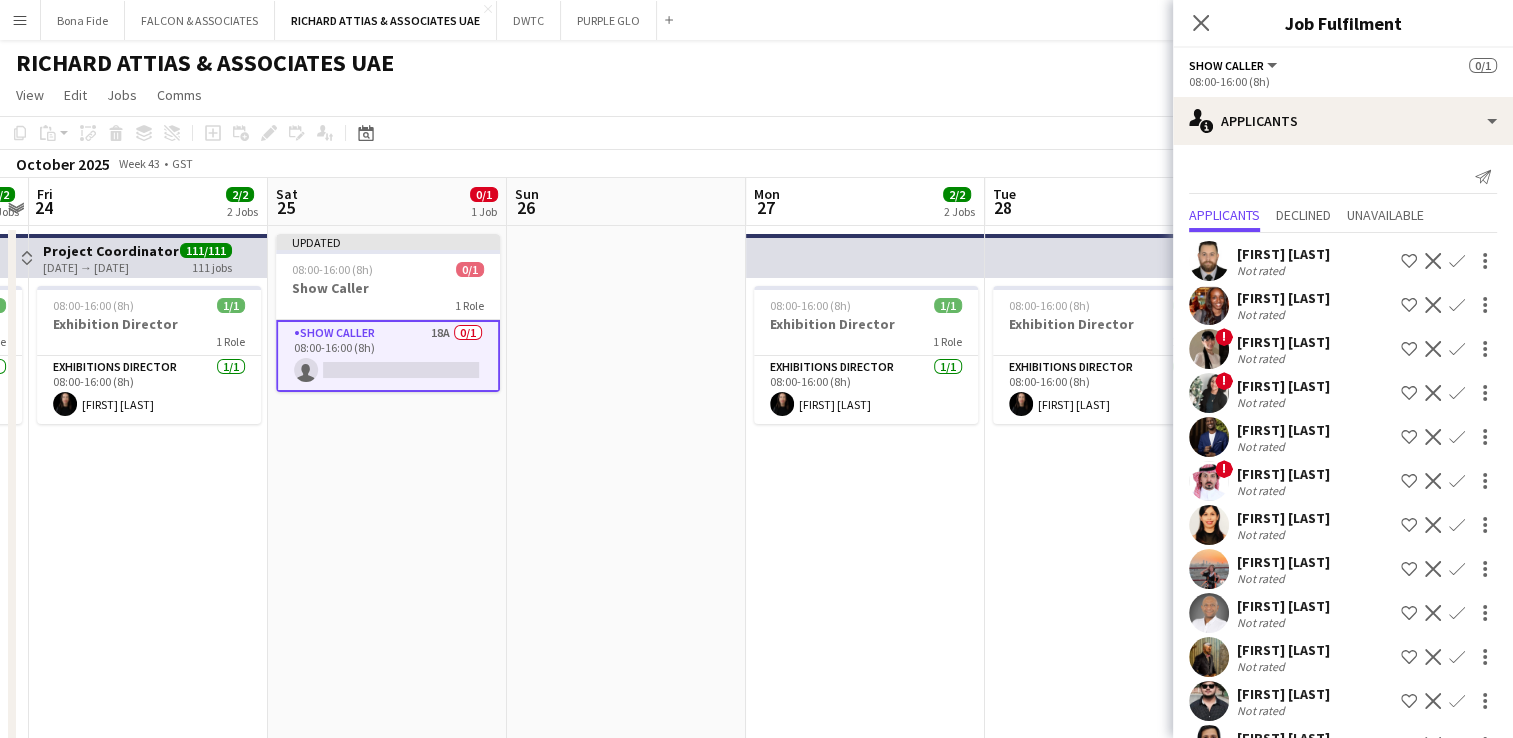 click on "Show Caller 18A 0/1 08:00-16:00 (8h)
single-neutral-actions" at bounding box center [388, 356] 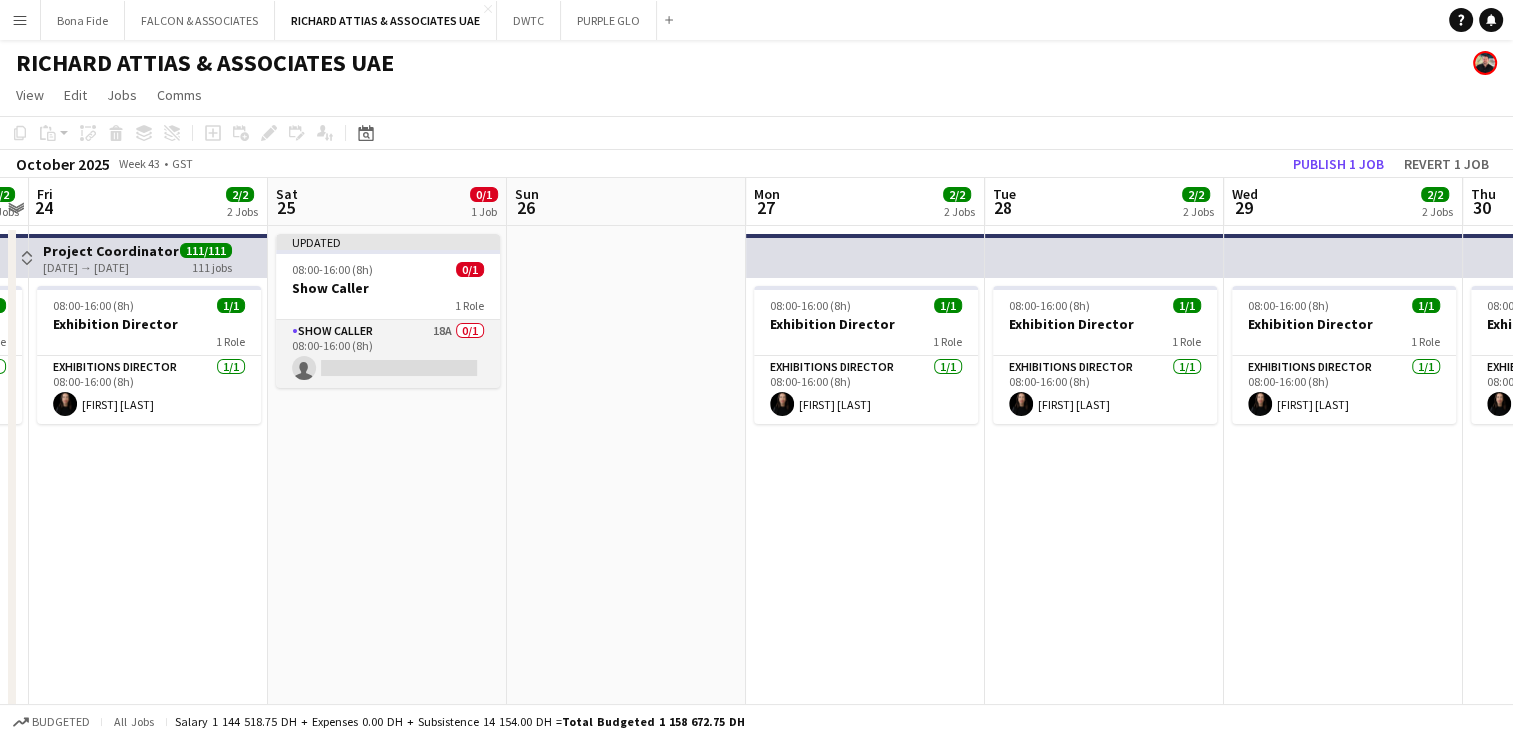click on "Show Caller 18A 0/1 08:00-16:00 (8h)
single-neutral-actions" at bounding box center [388, 354] 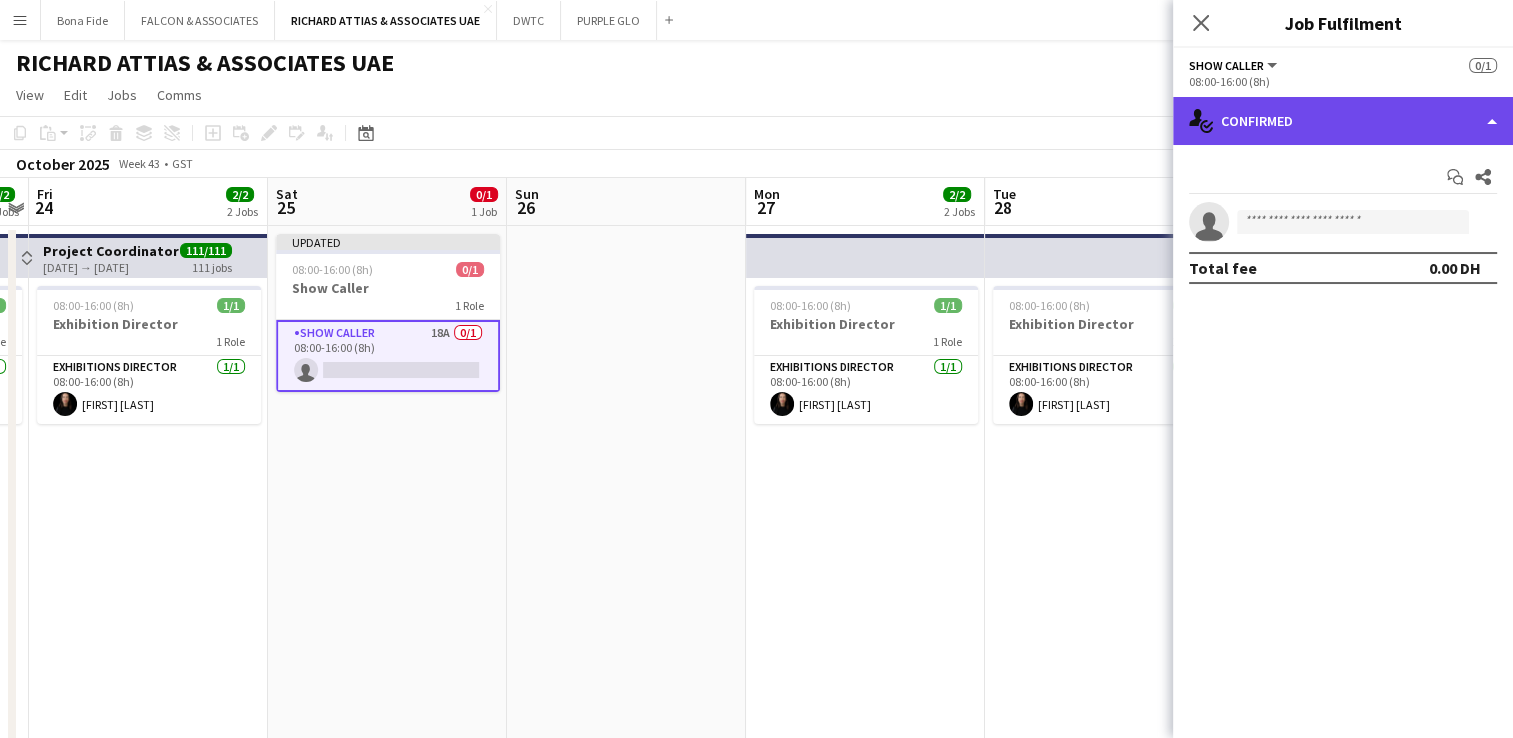 click on "single-neutral-actions-check-2
Confirmed" 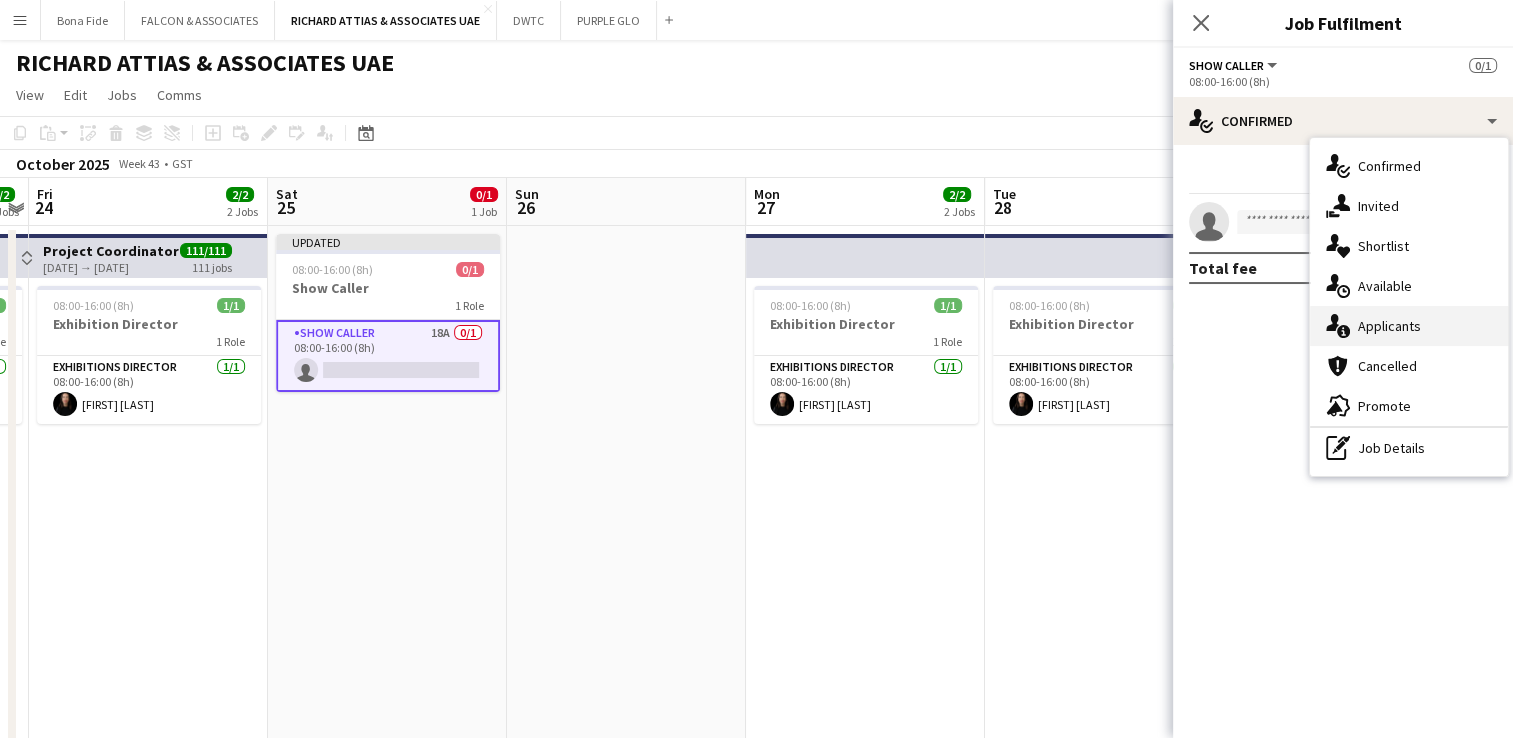 click on "single-neutral-actions-information
Applicants" at bounding box center [1409, 326] 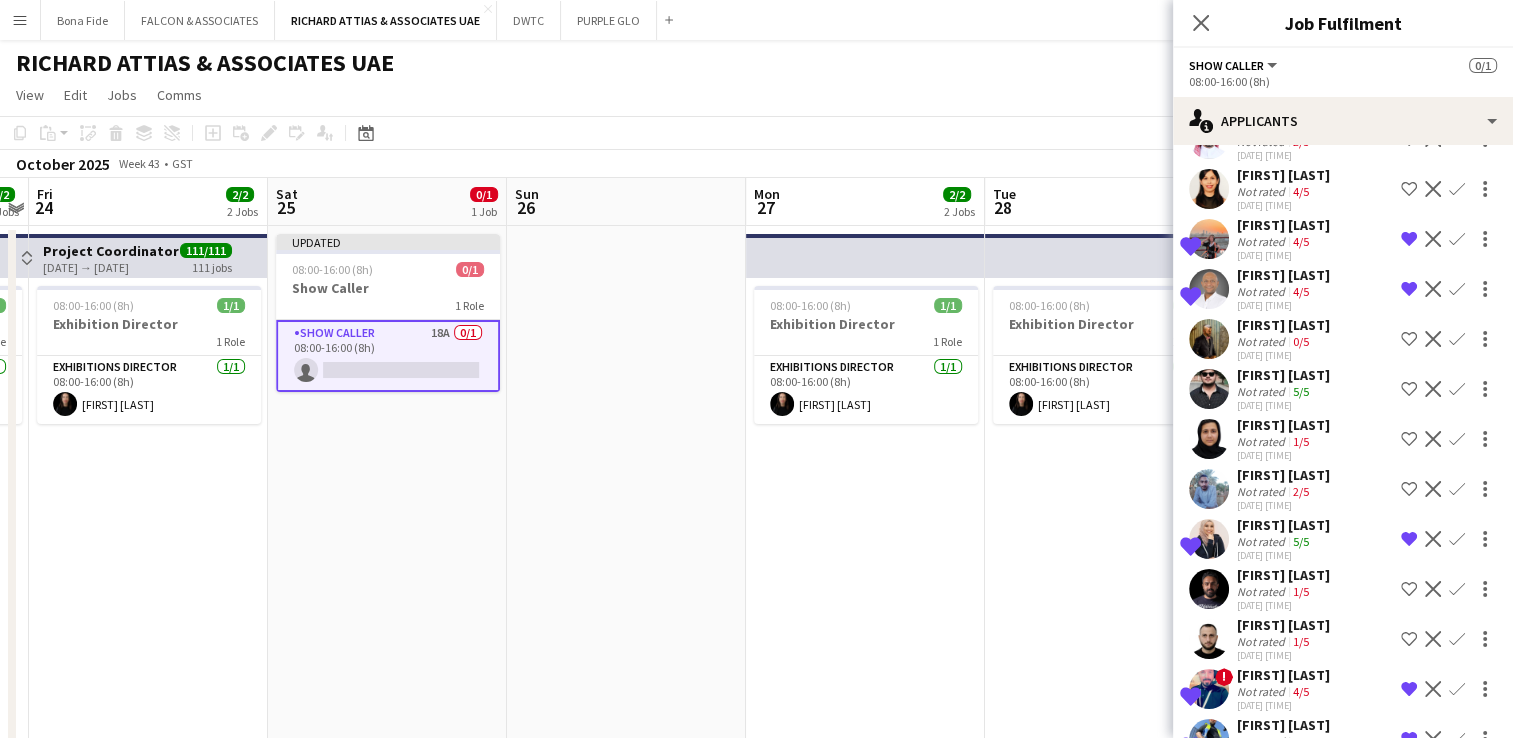 scroll, scrollTop: 418, scrollLeft: 0, axis: vertical 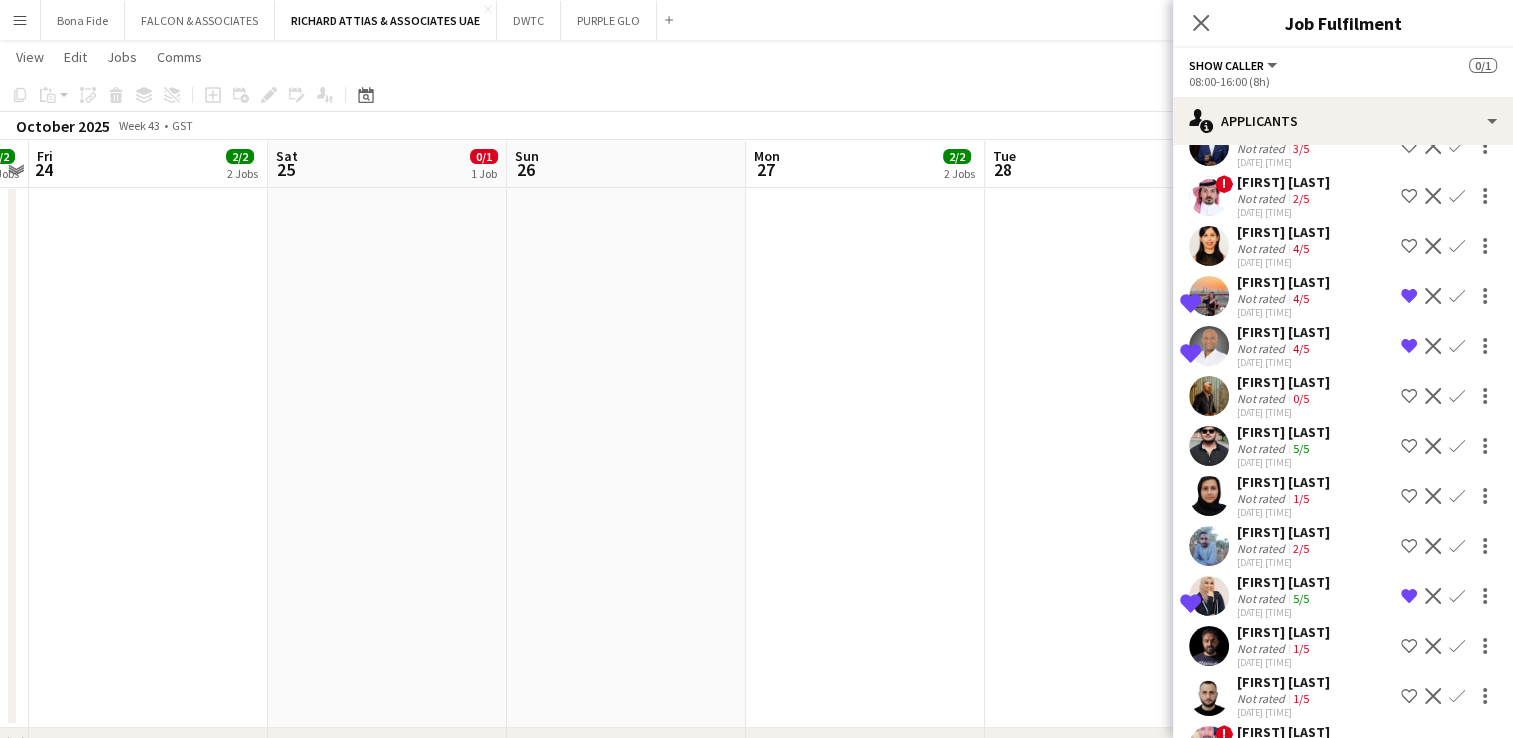 click on "[DATE] [TIME]" at bounding box center [1283, 512] 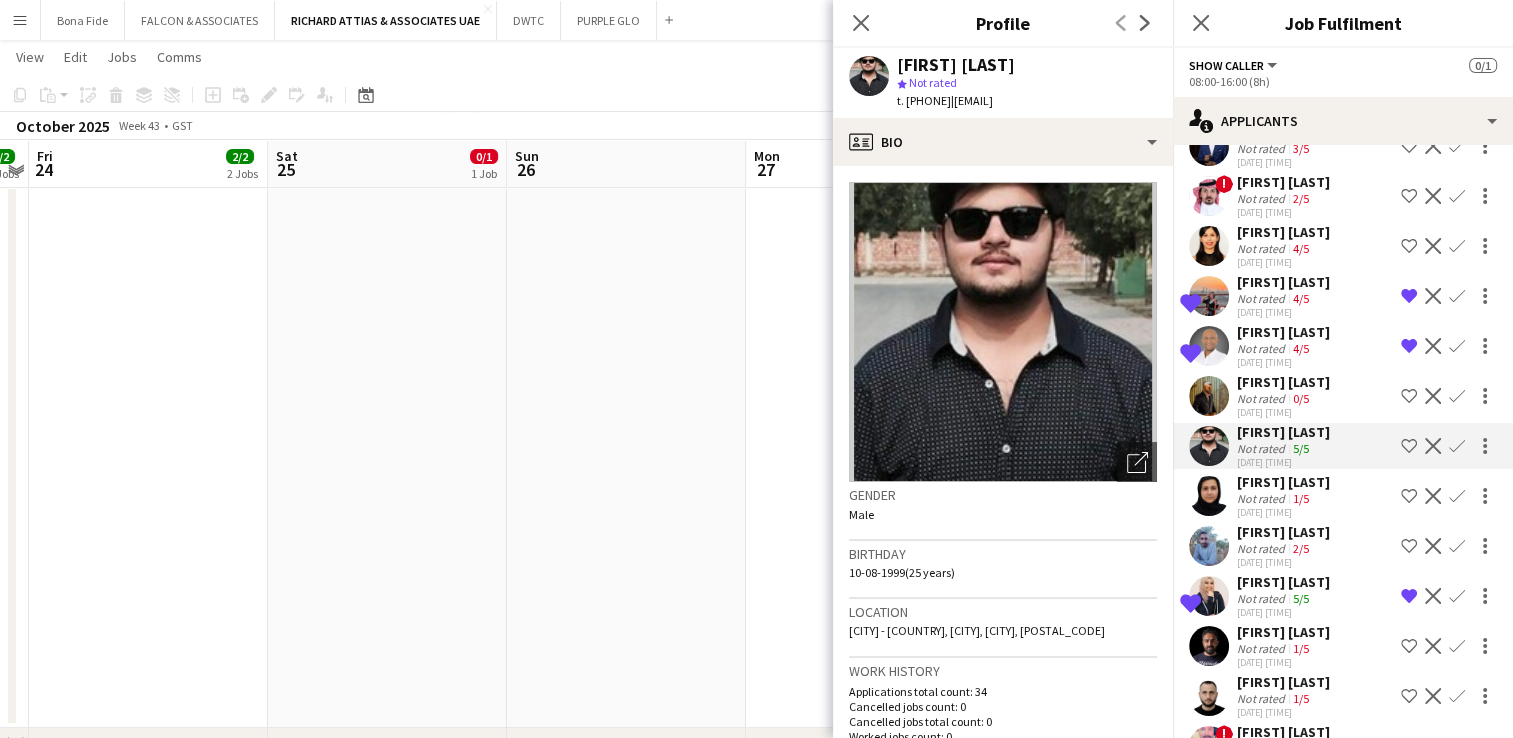 click on "Not rated" at bounding box center (1263, 448) 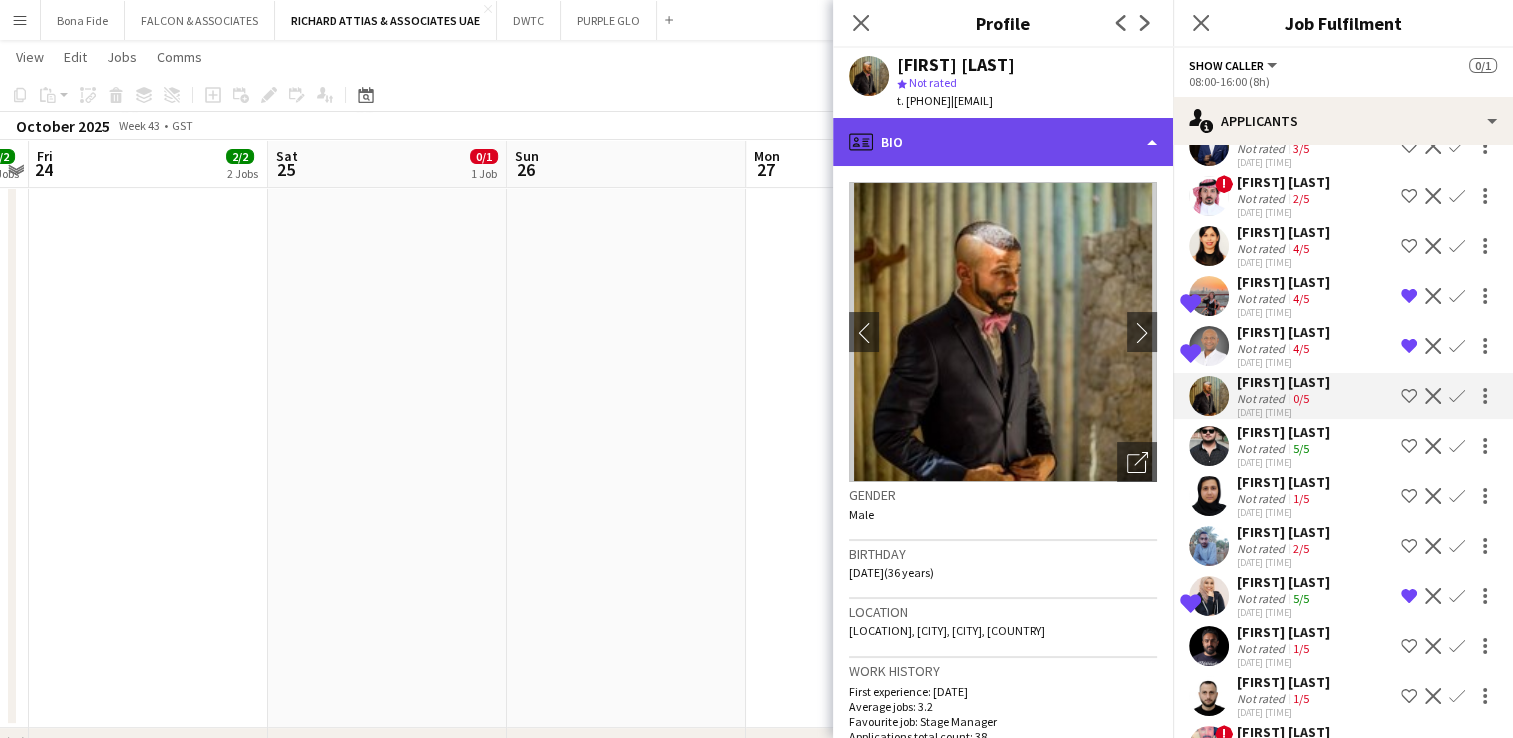 click on "profile
Bio" 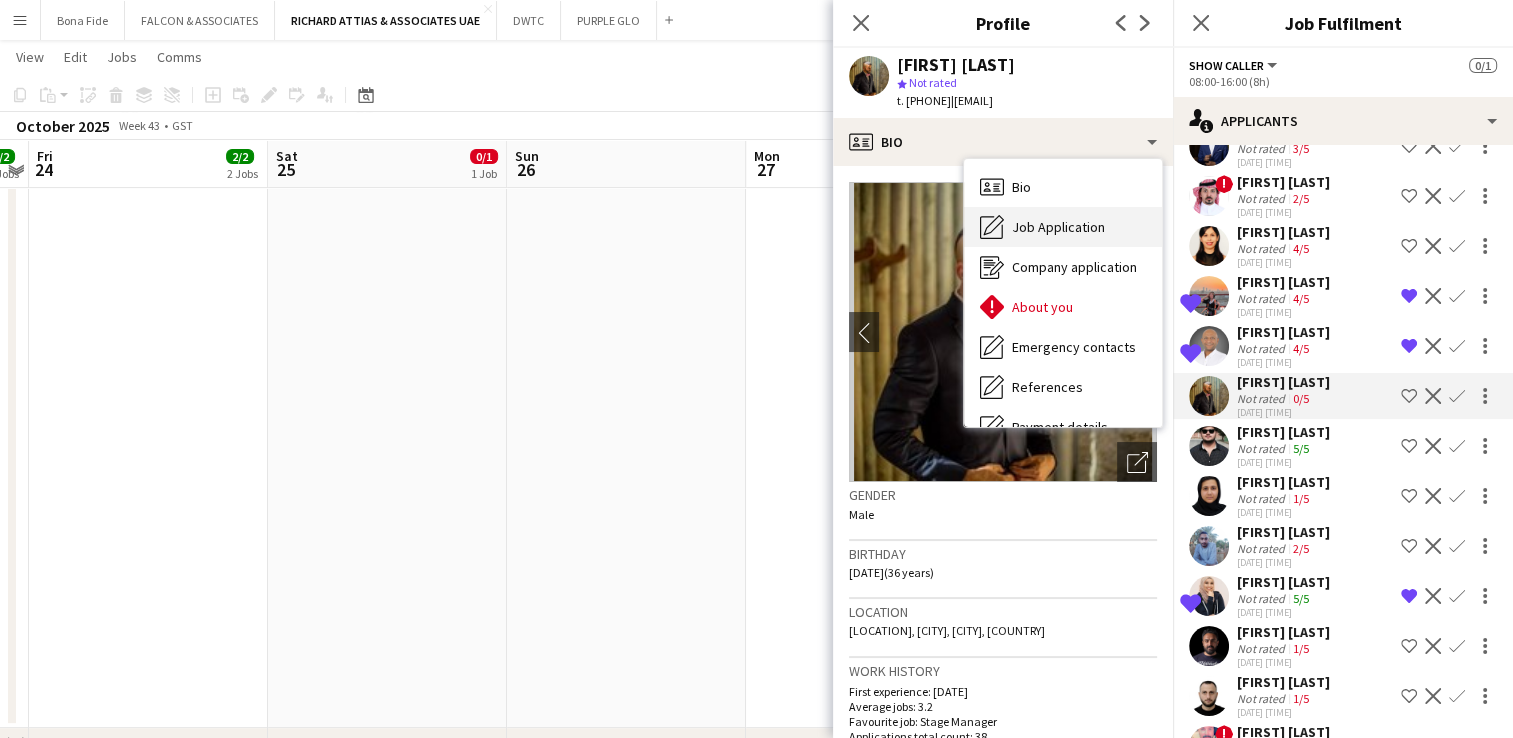 click on "Job Application
Job Application" at bounding box center (1063, 227) 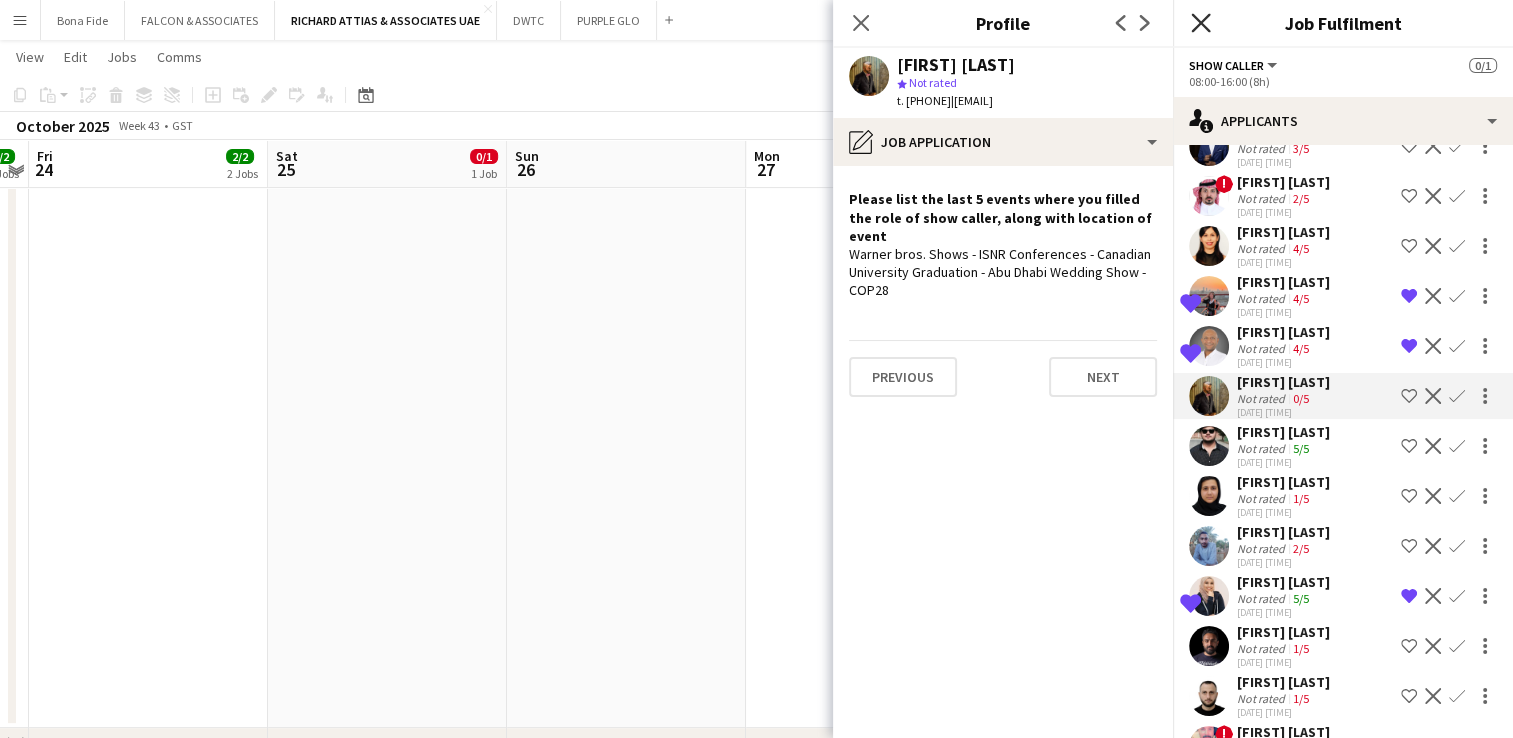 click 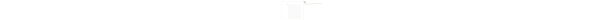 scroll, scrollTop: 0, scrollLeft: 0, axis: both 